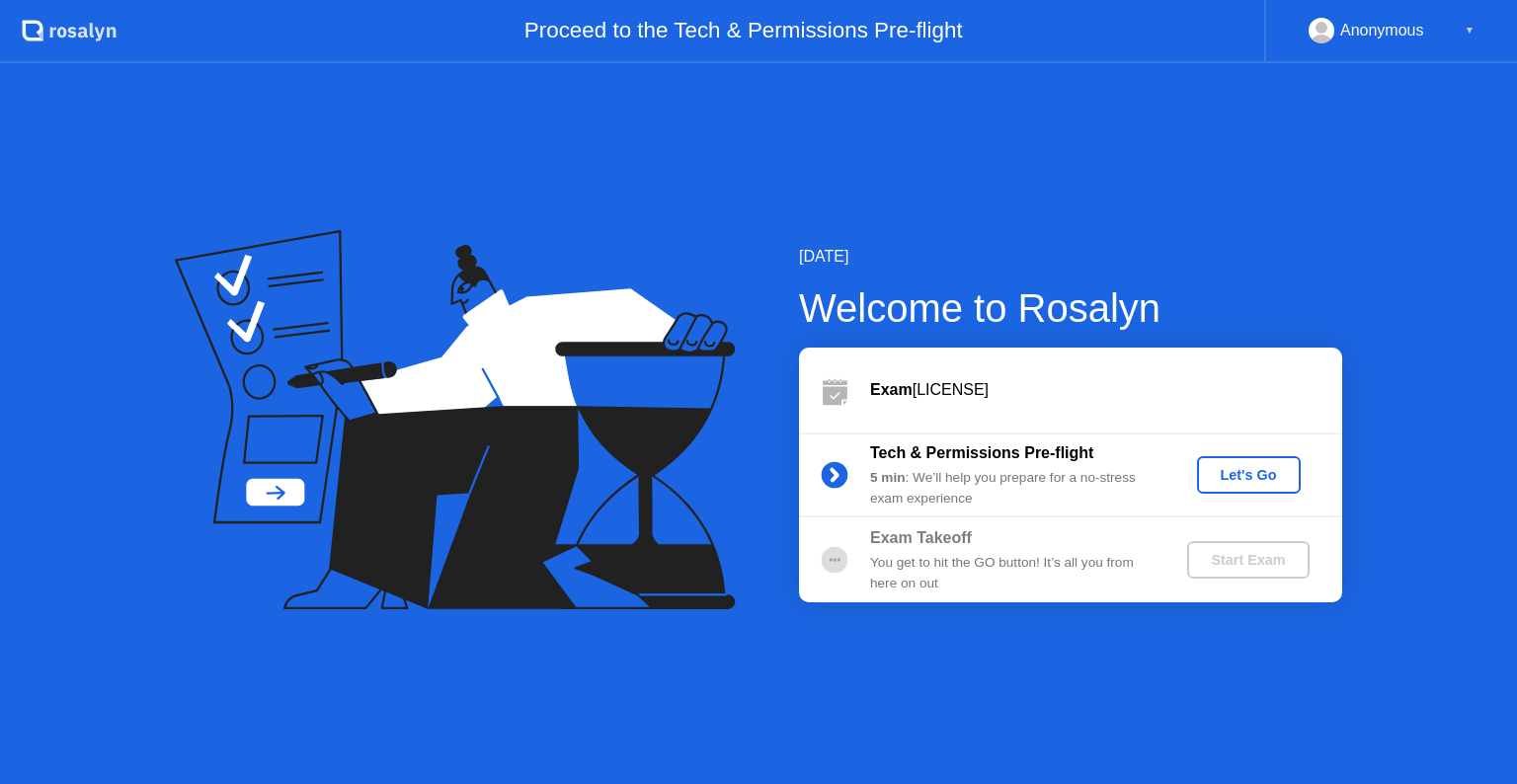 scroll, scrollTop: 0, scrollLeft: 0, axis: both 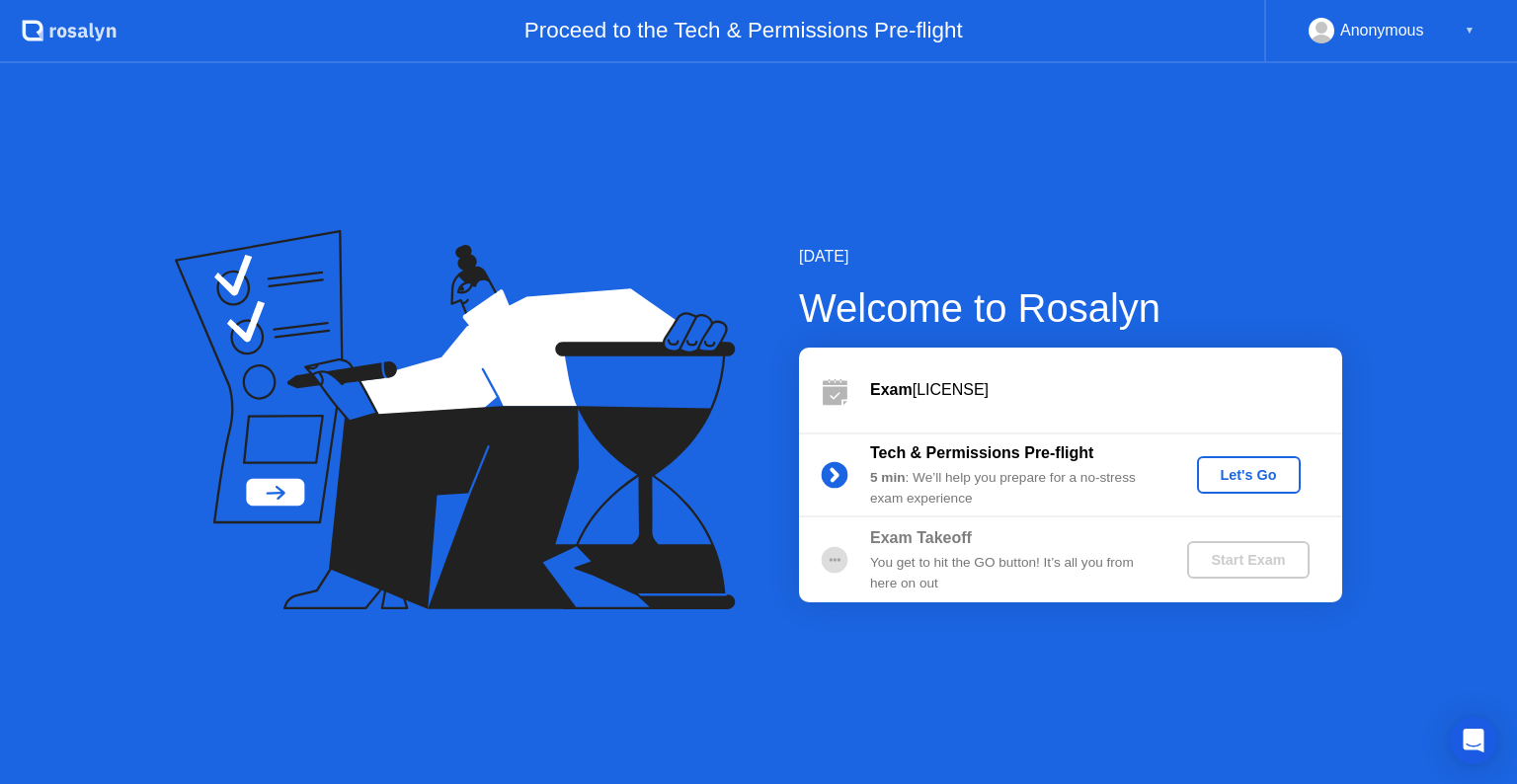 click on "Let's Go" 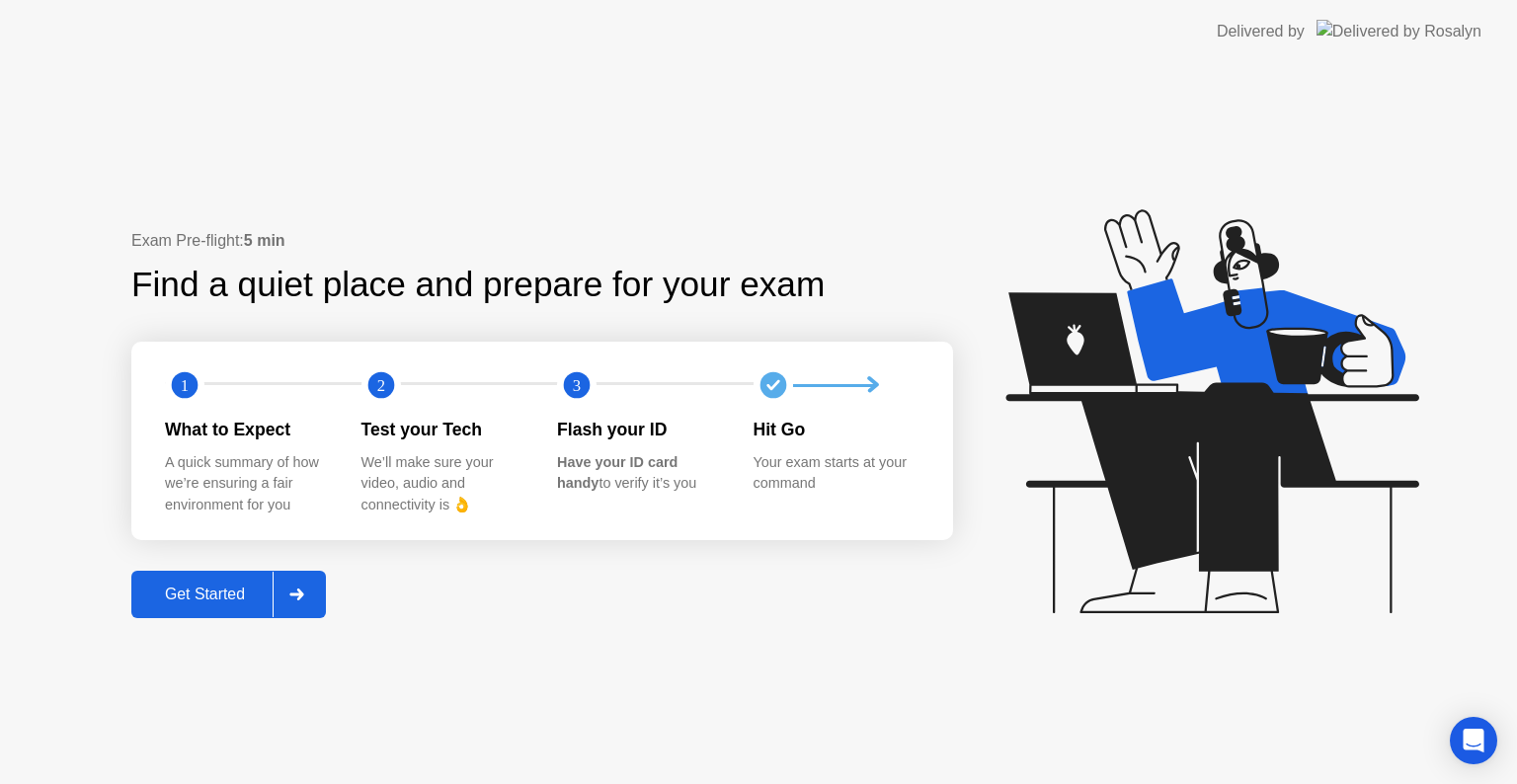 click on "Get Started" 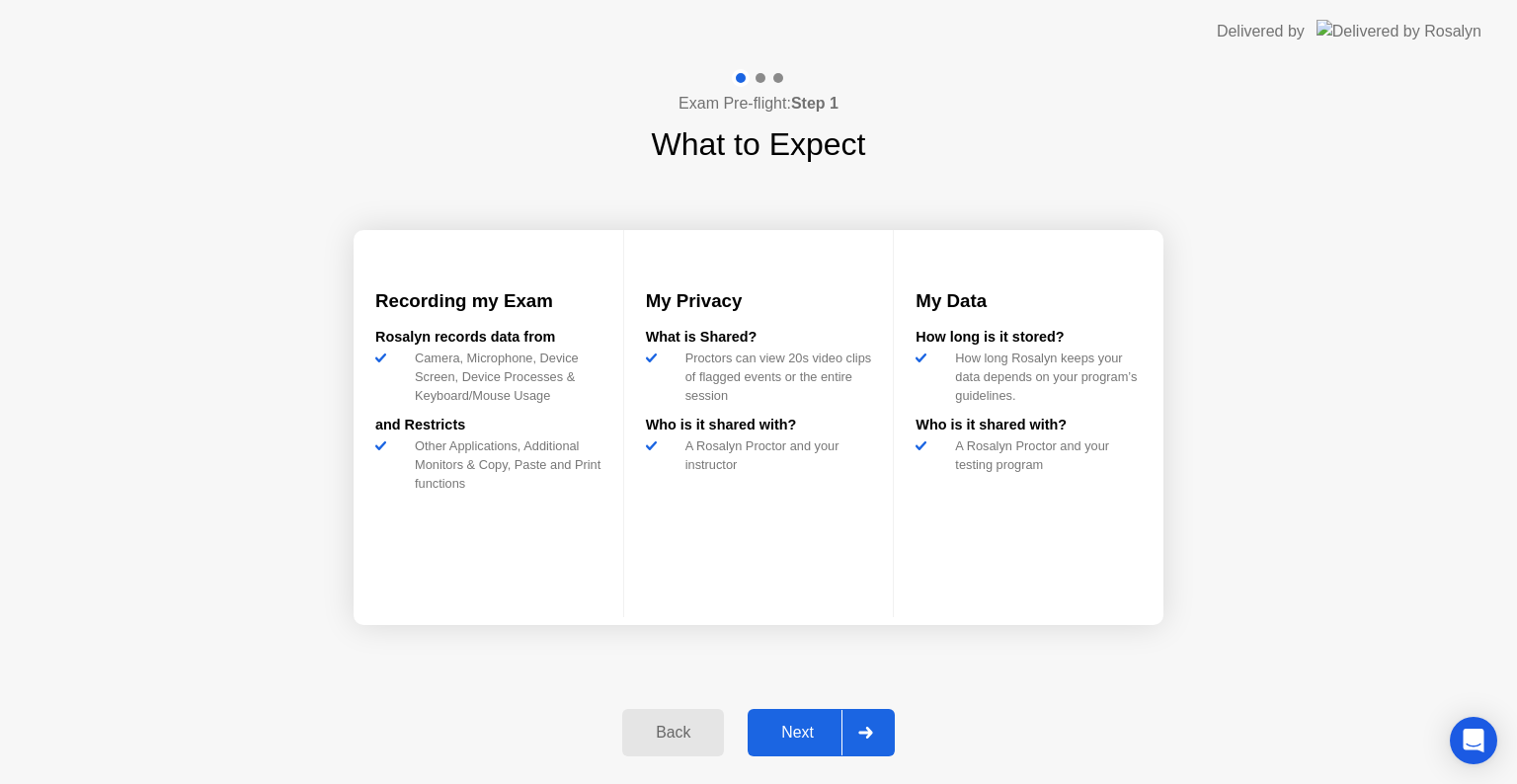 click on "Next" 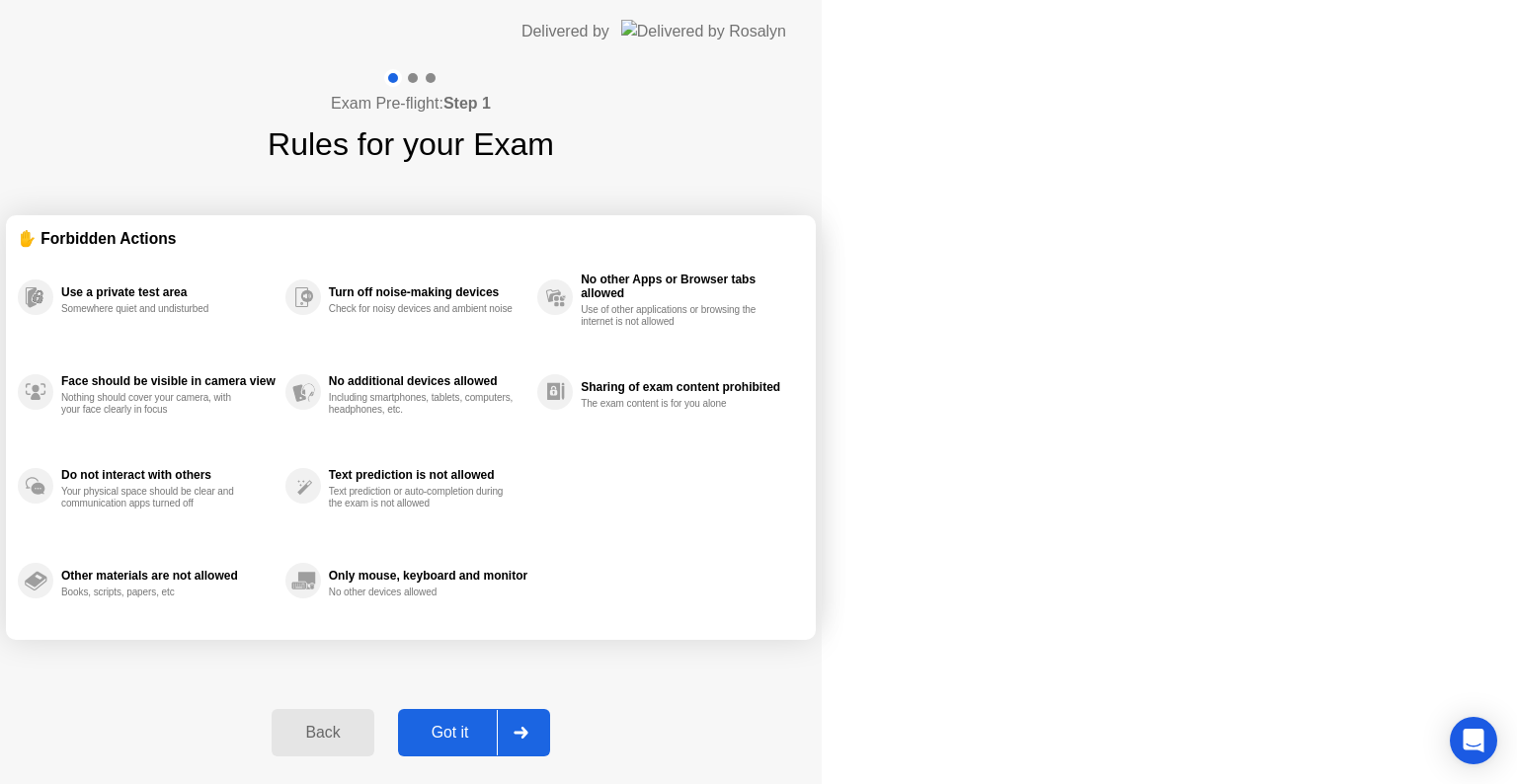 click 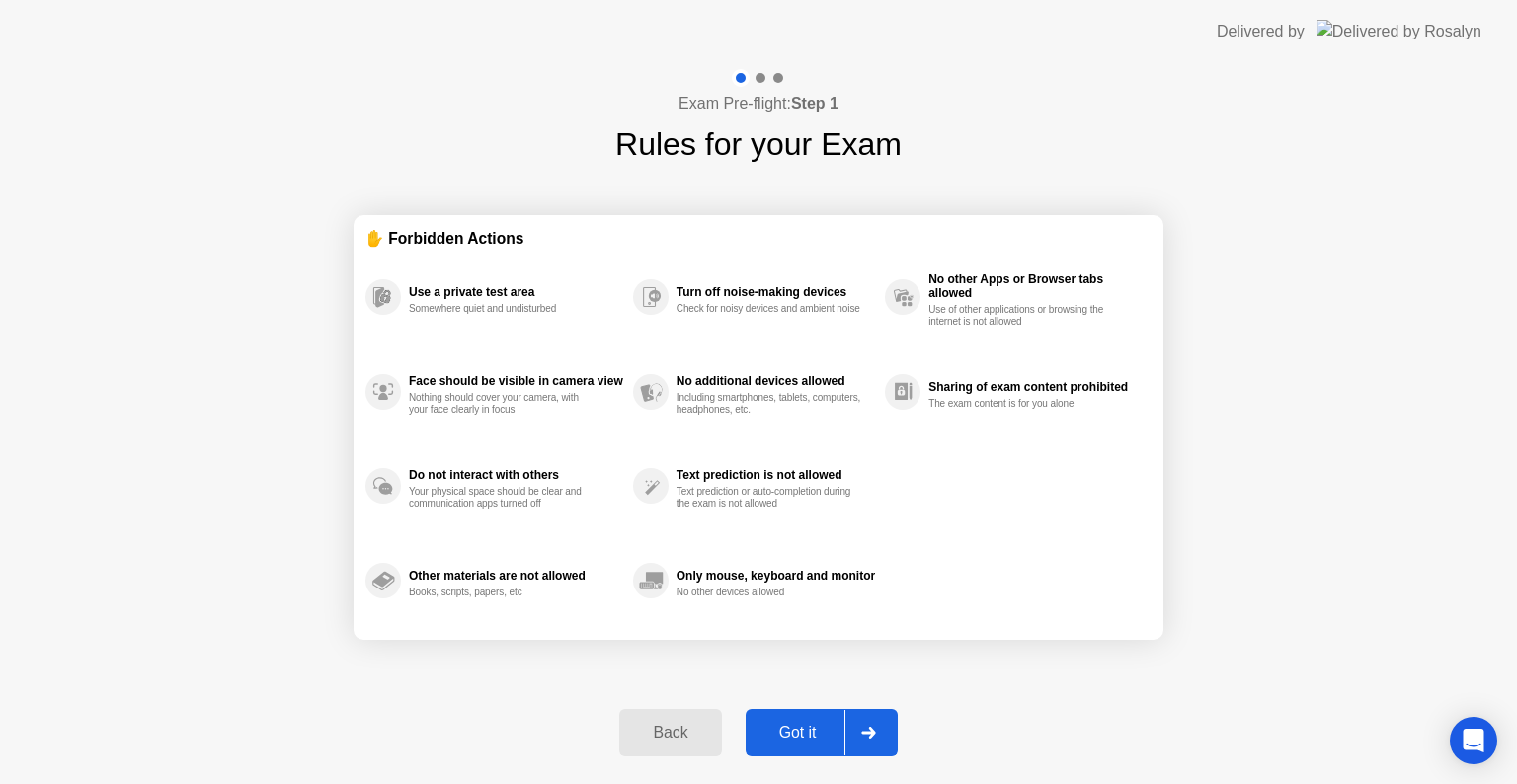 select on "**********" 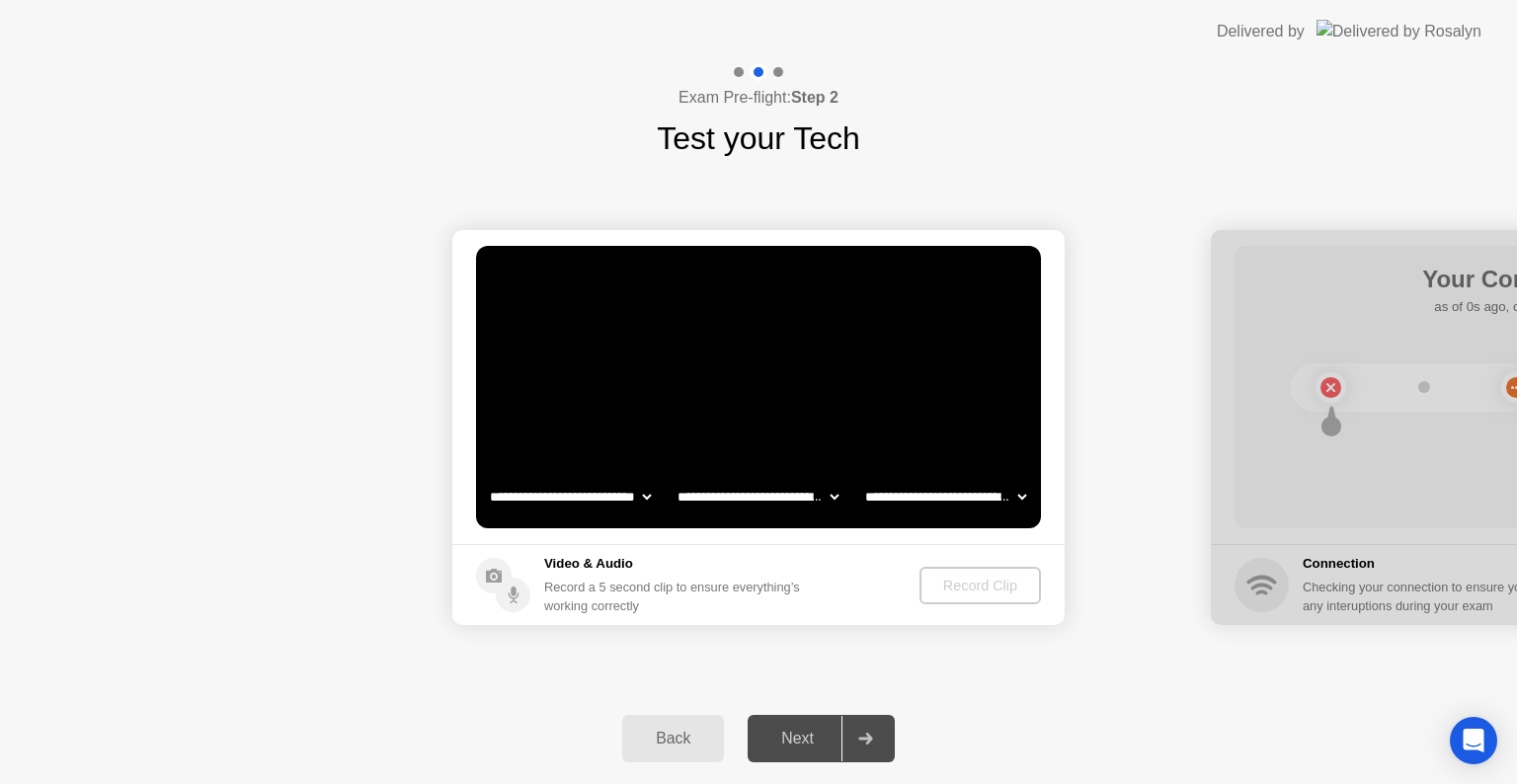 click on "**********" 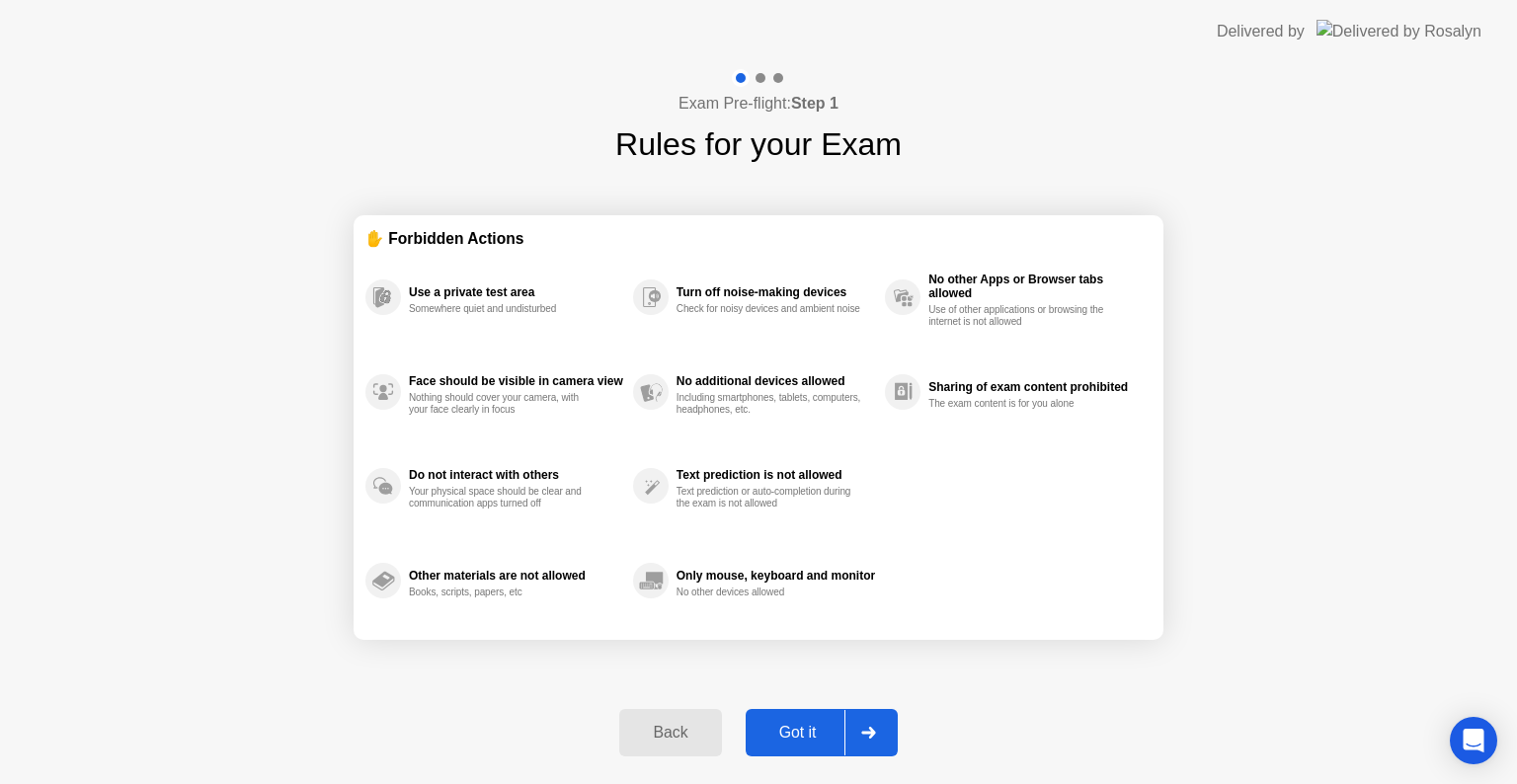click on "Got it" 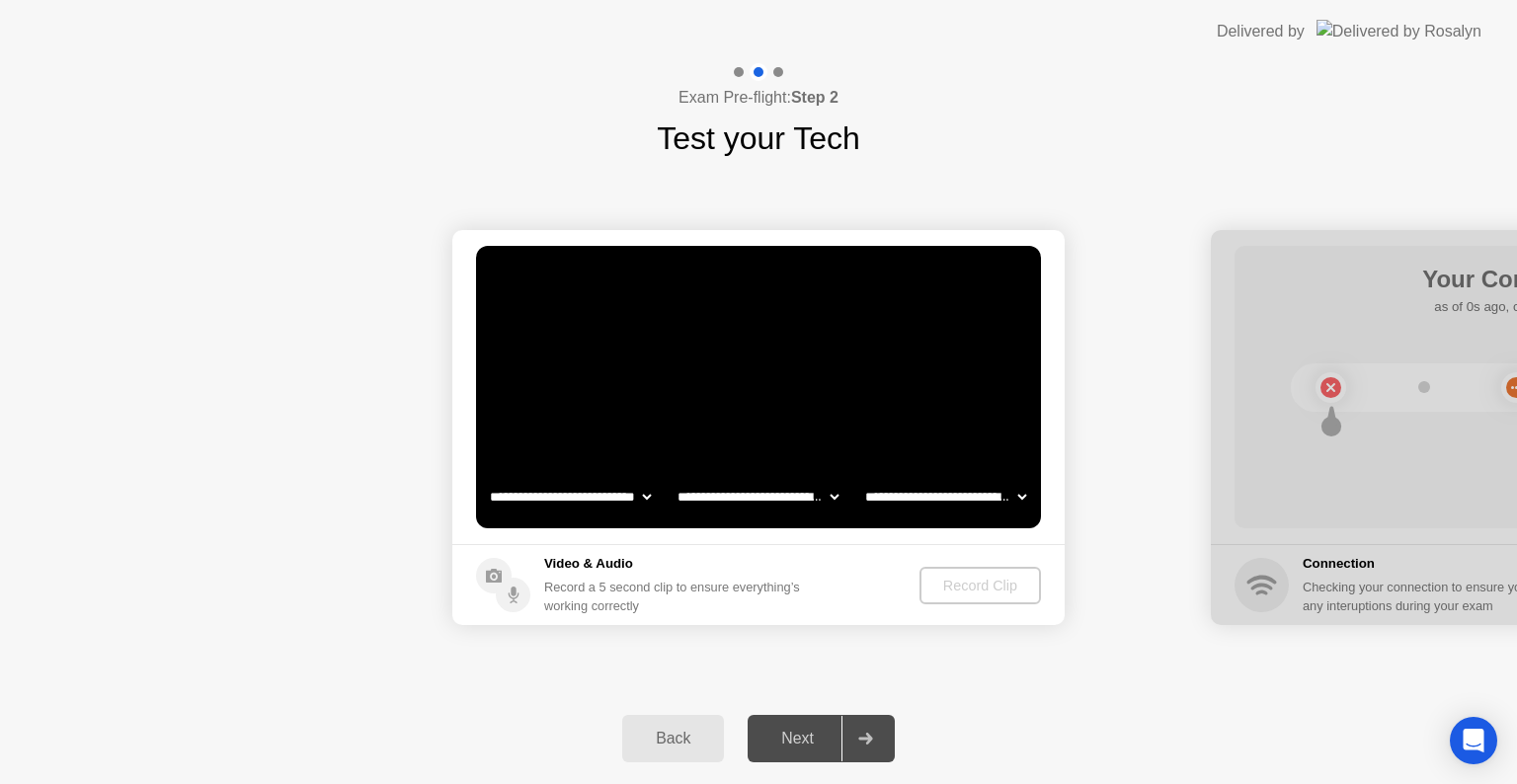 click 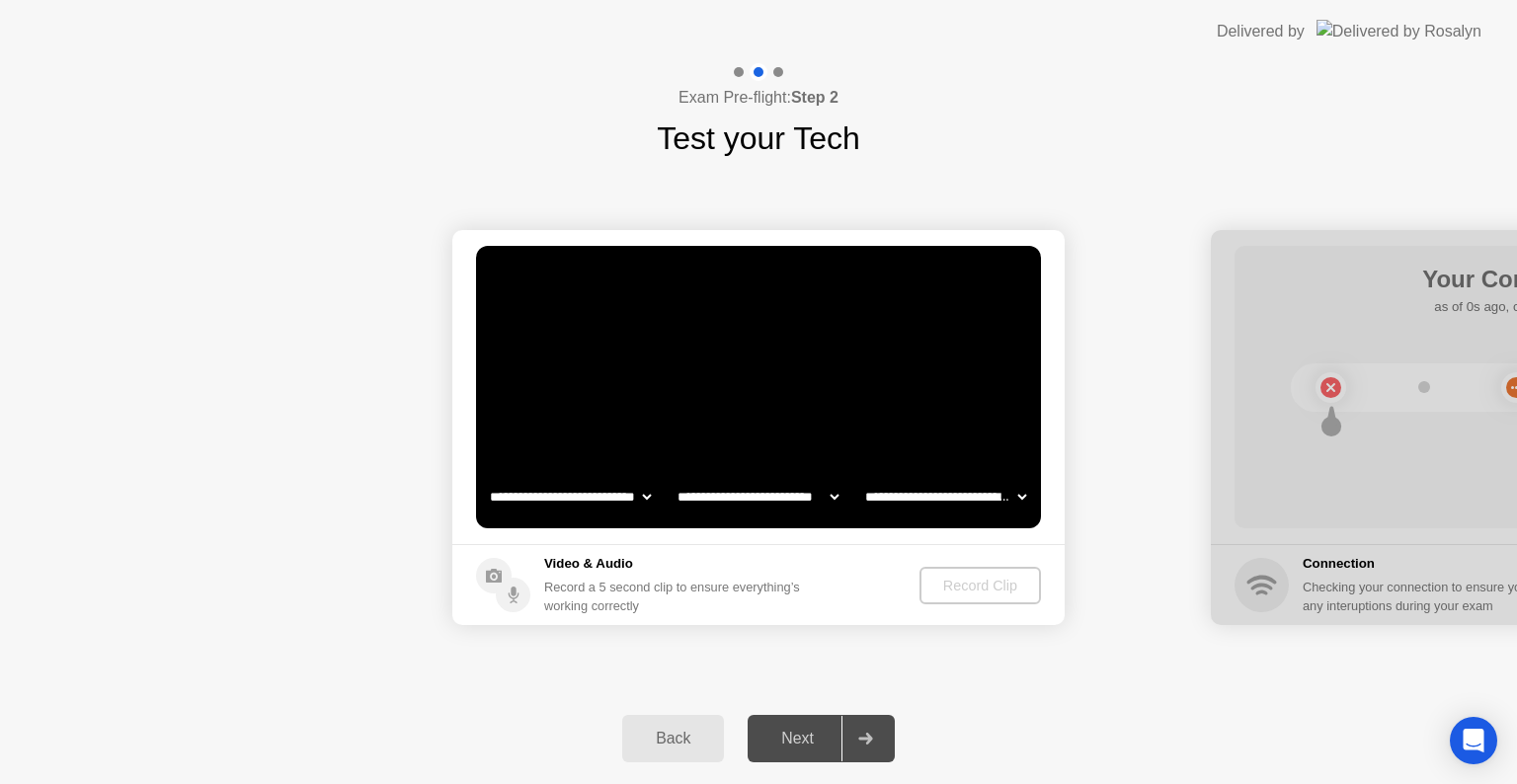 click on "**********" 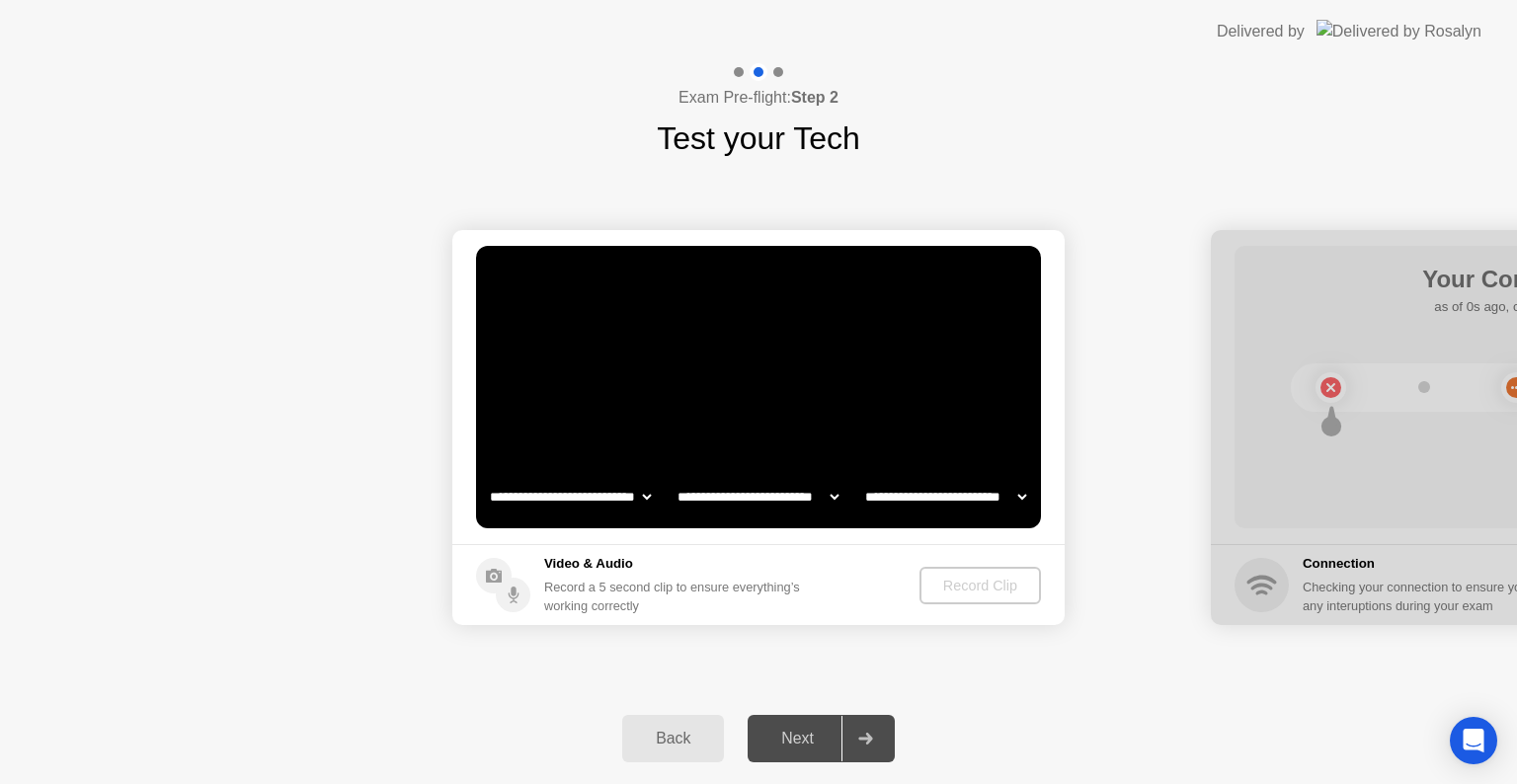 click on "**********" 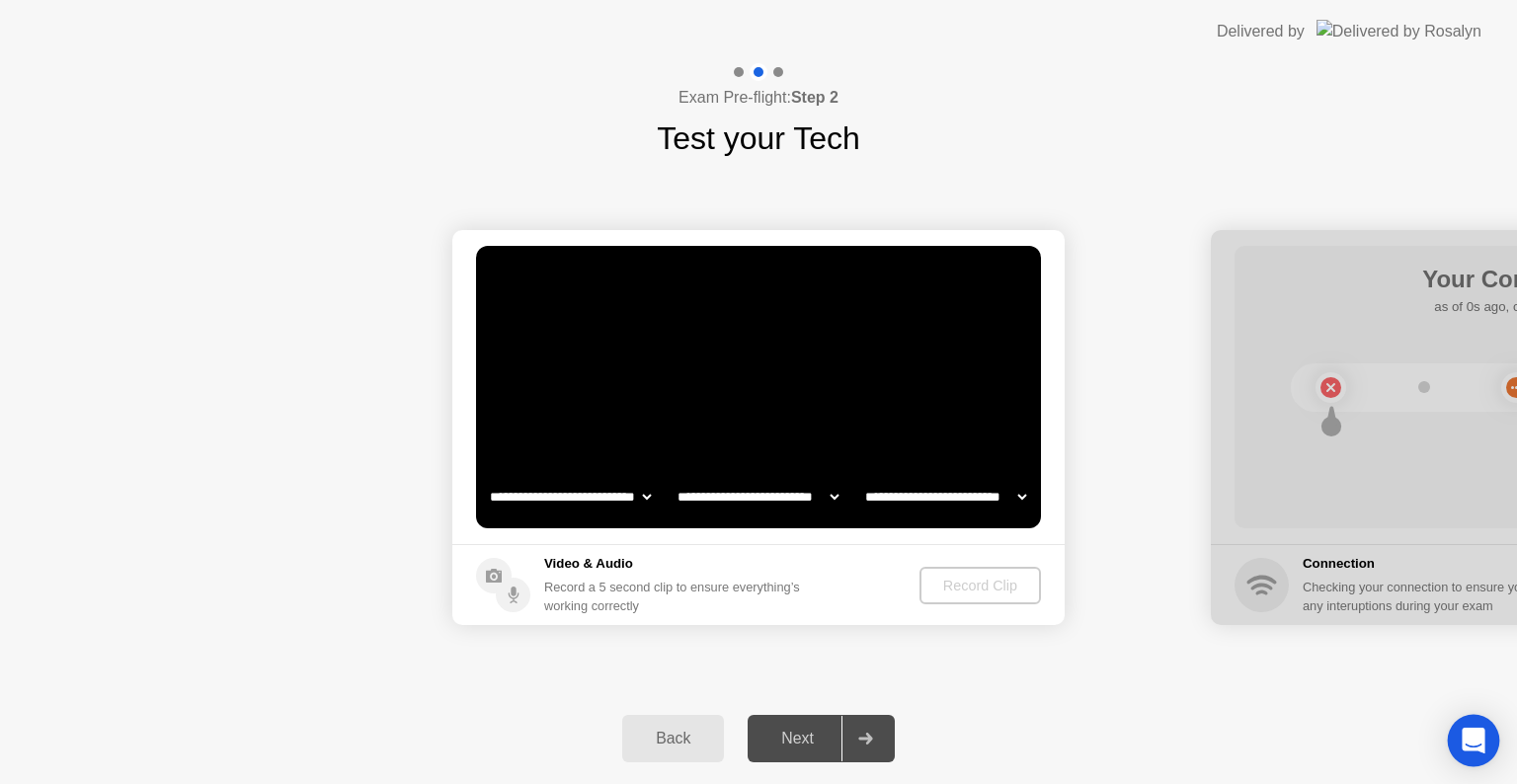 click at bounding box center (1474, 741) 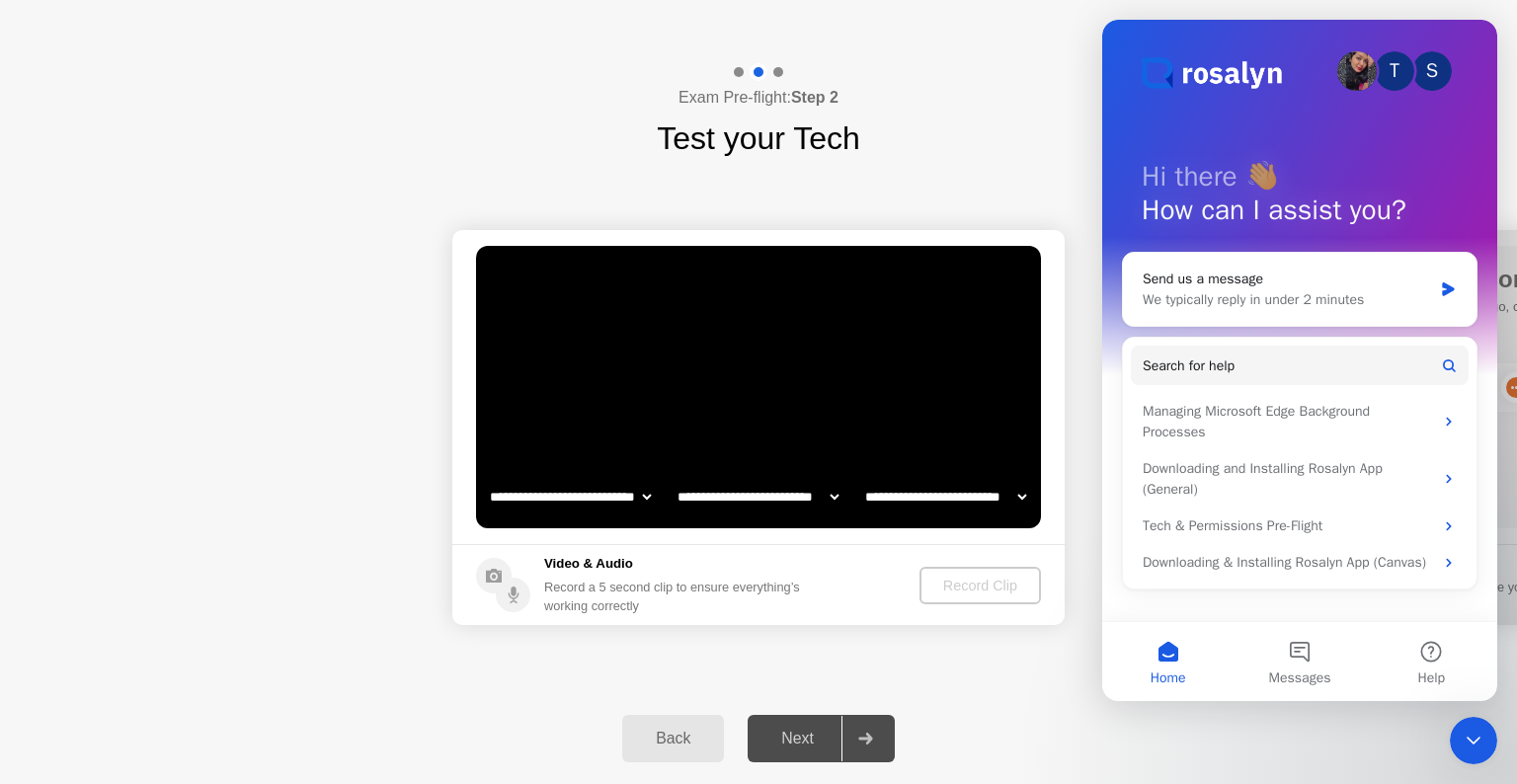 scroll, scrollTop: 0, scrollLeft: 0, axis: both 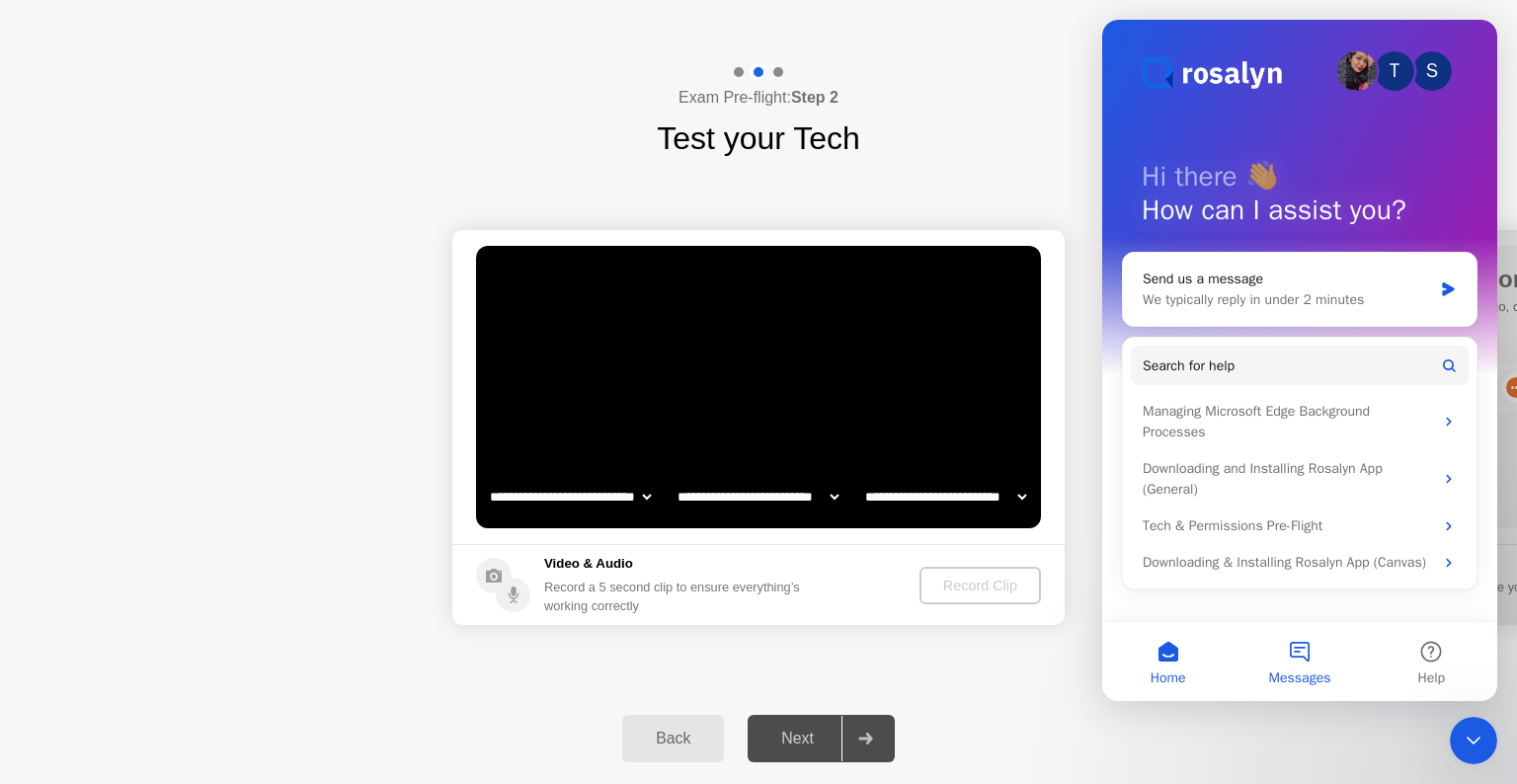 click on "Messages" at bounding box center (1300, 678) 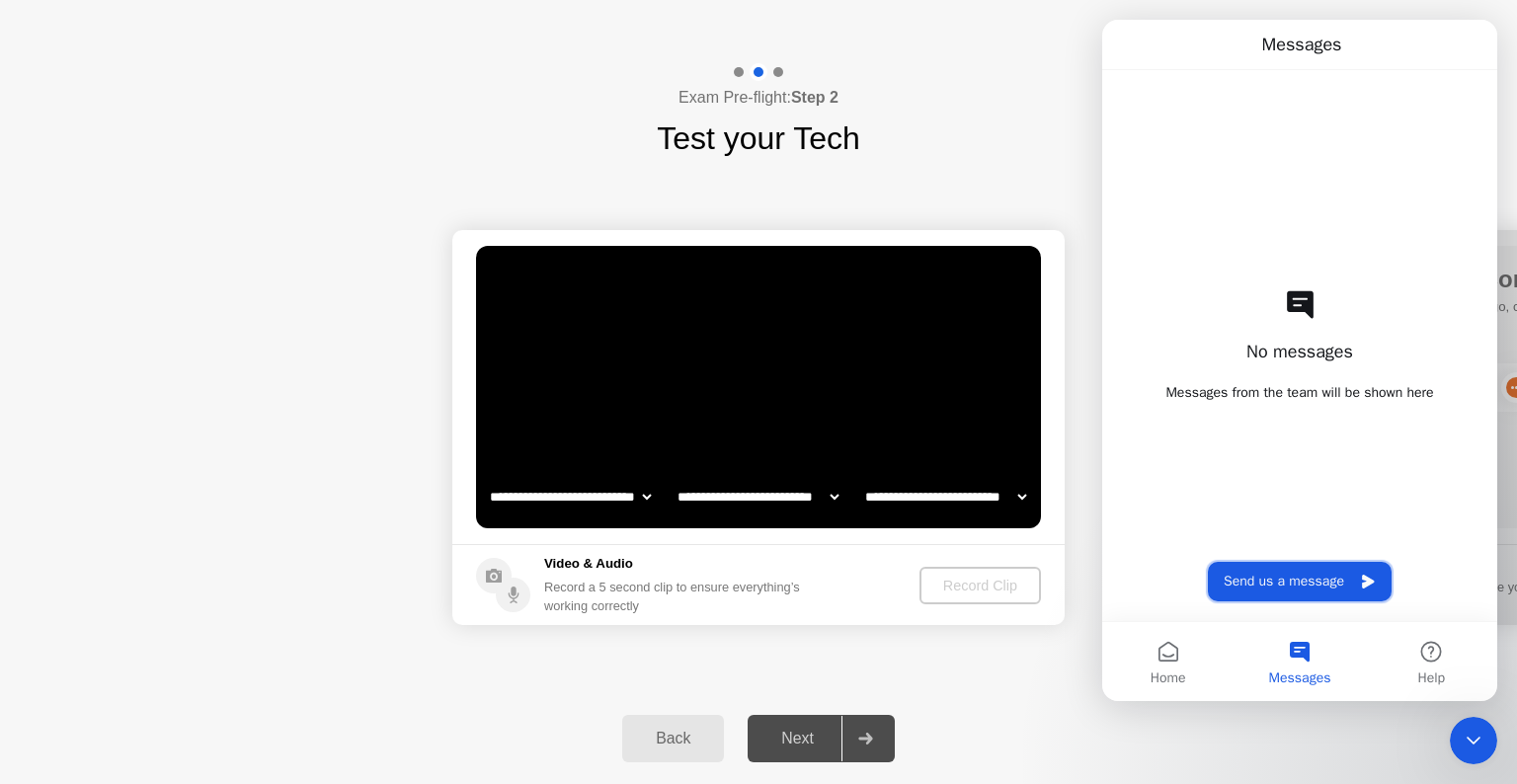 click on "Send us a message" at bounding box center [1300, 582] 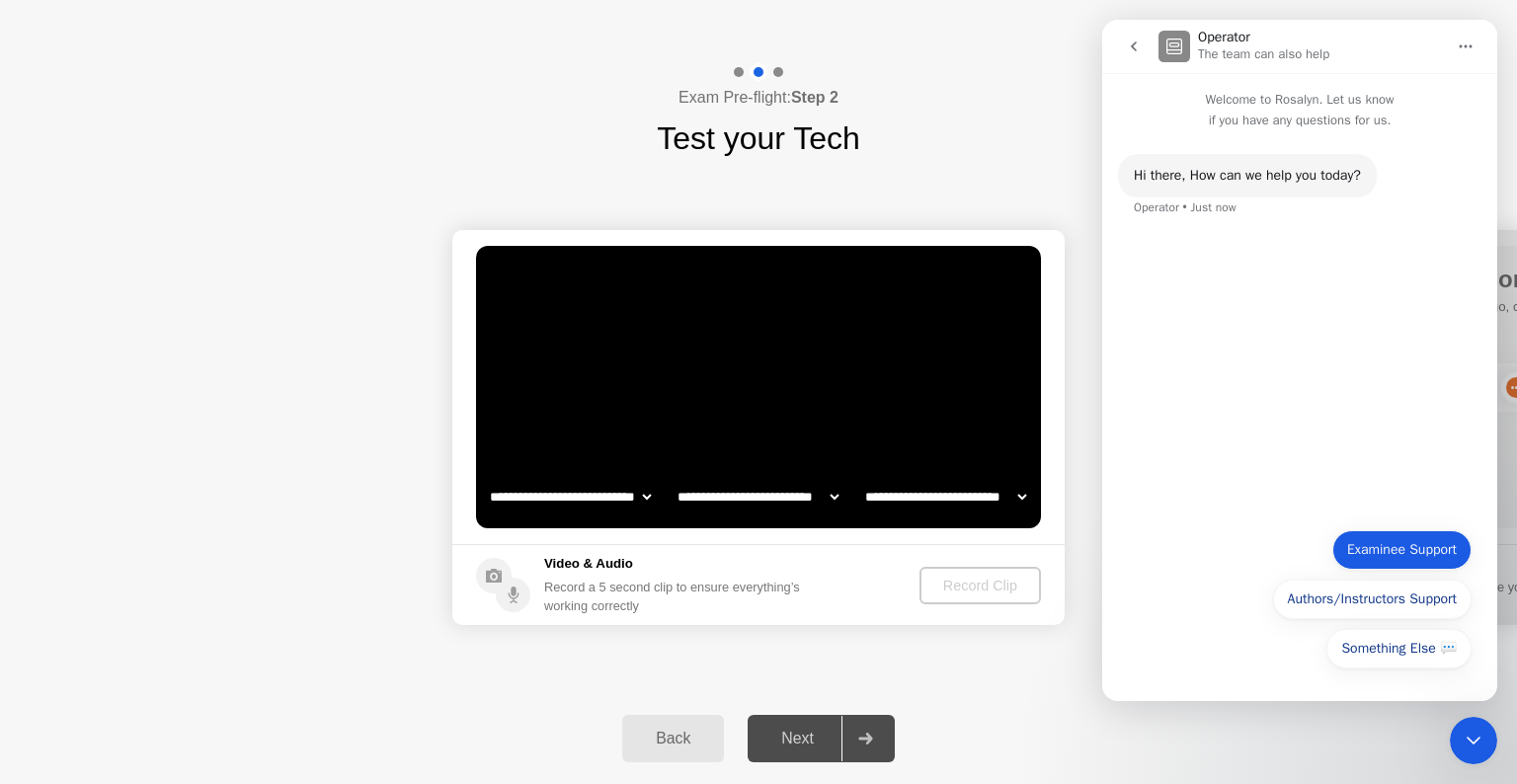 click on "Examinee Support" at bounding box center [1401, 550] 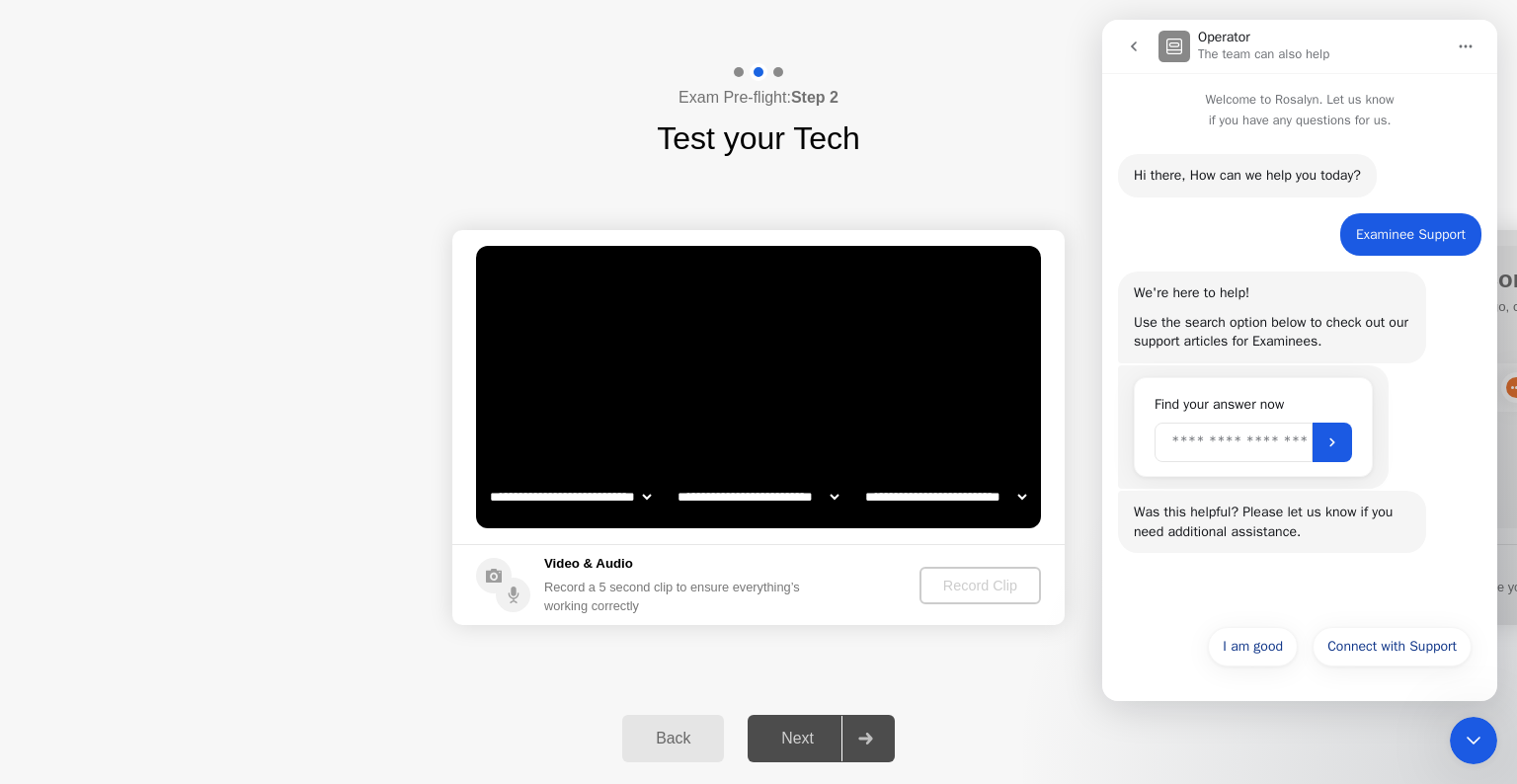 click at bounding box center (1234, 442) 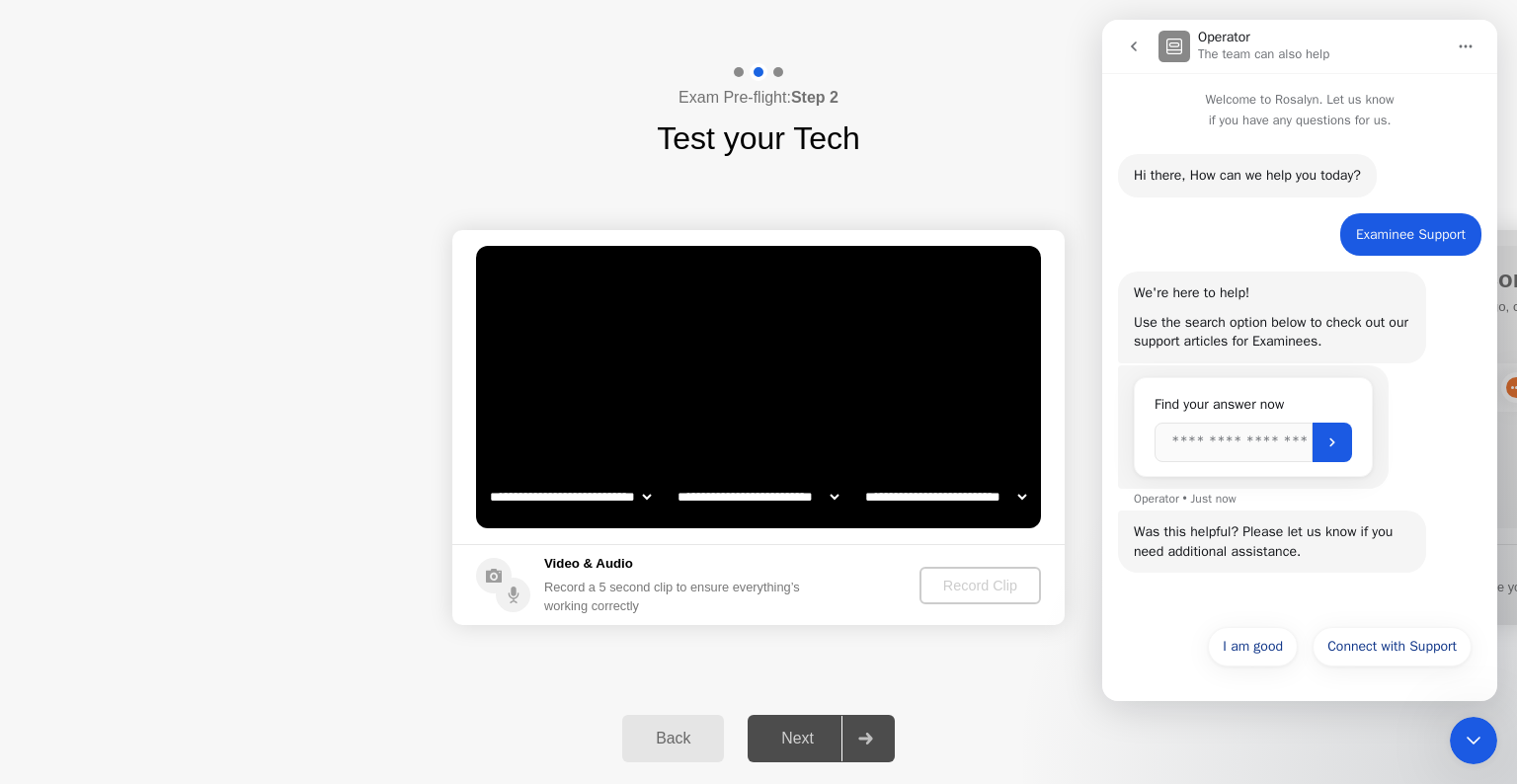 click on "Back Next" 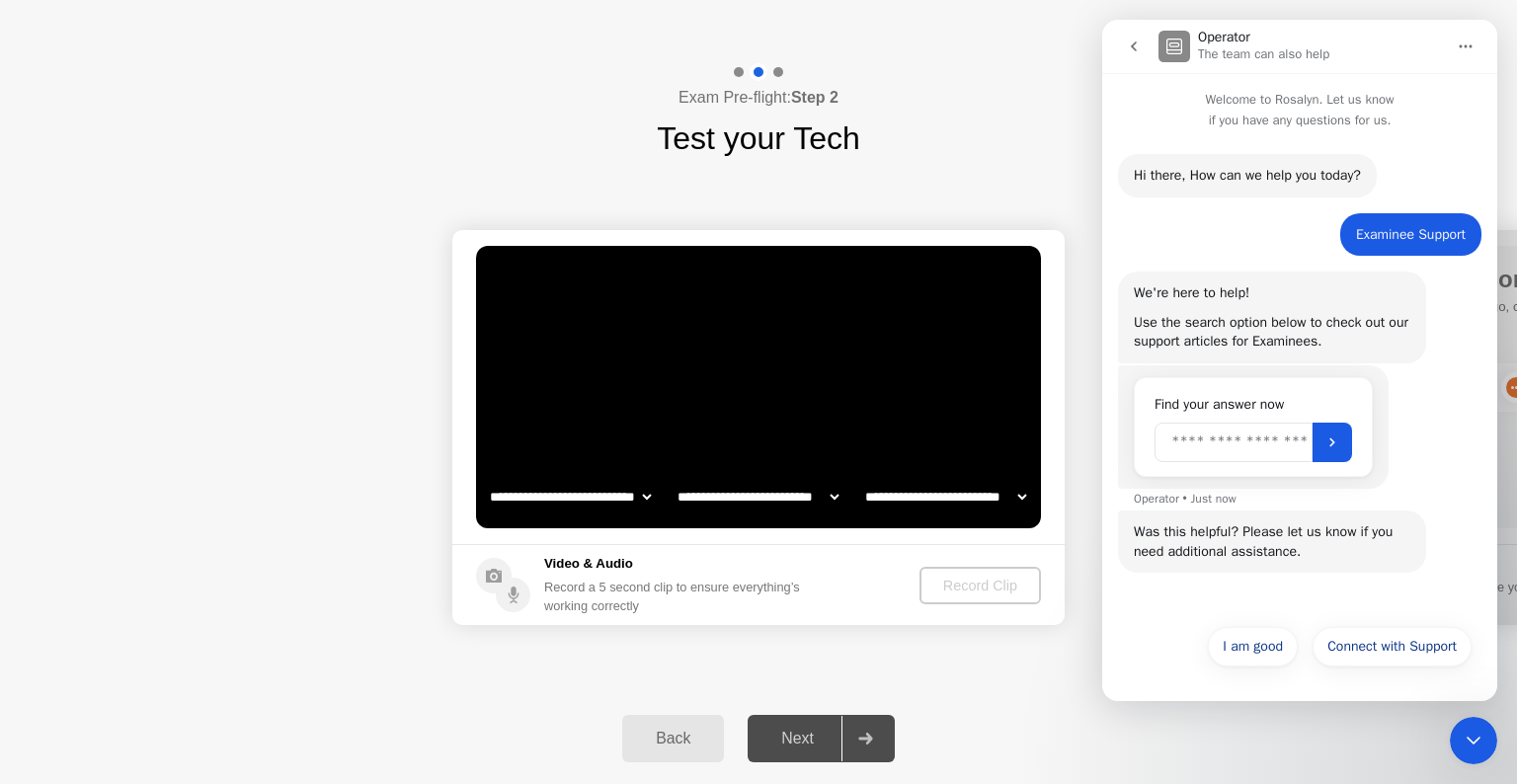 click at bounding box center (1234, 442) 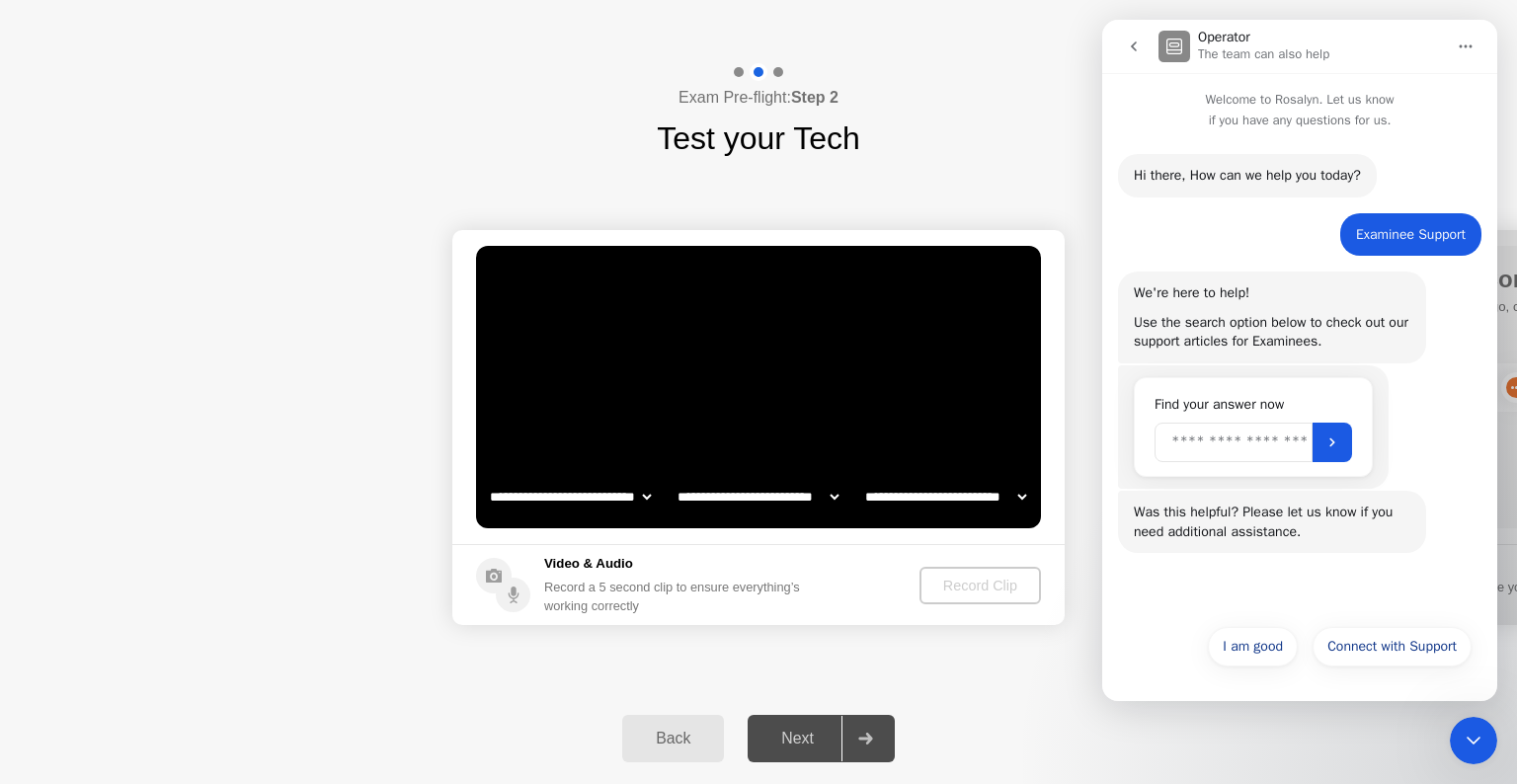 paste on "**********" 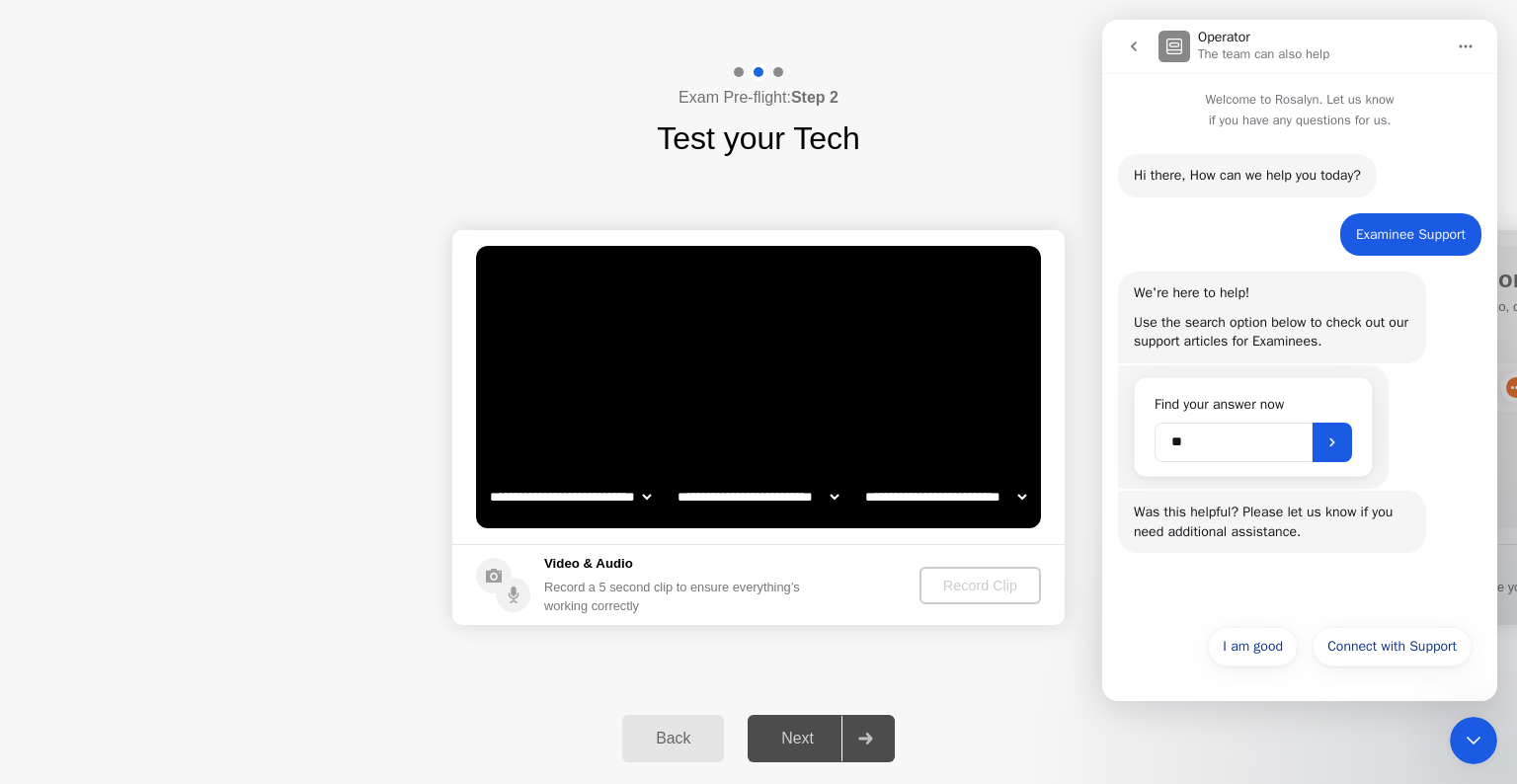 type on "*" 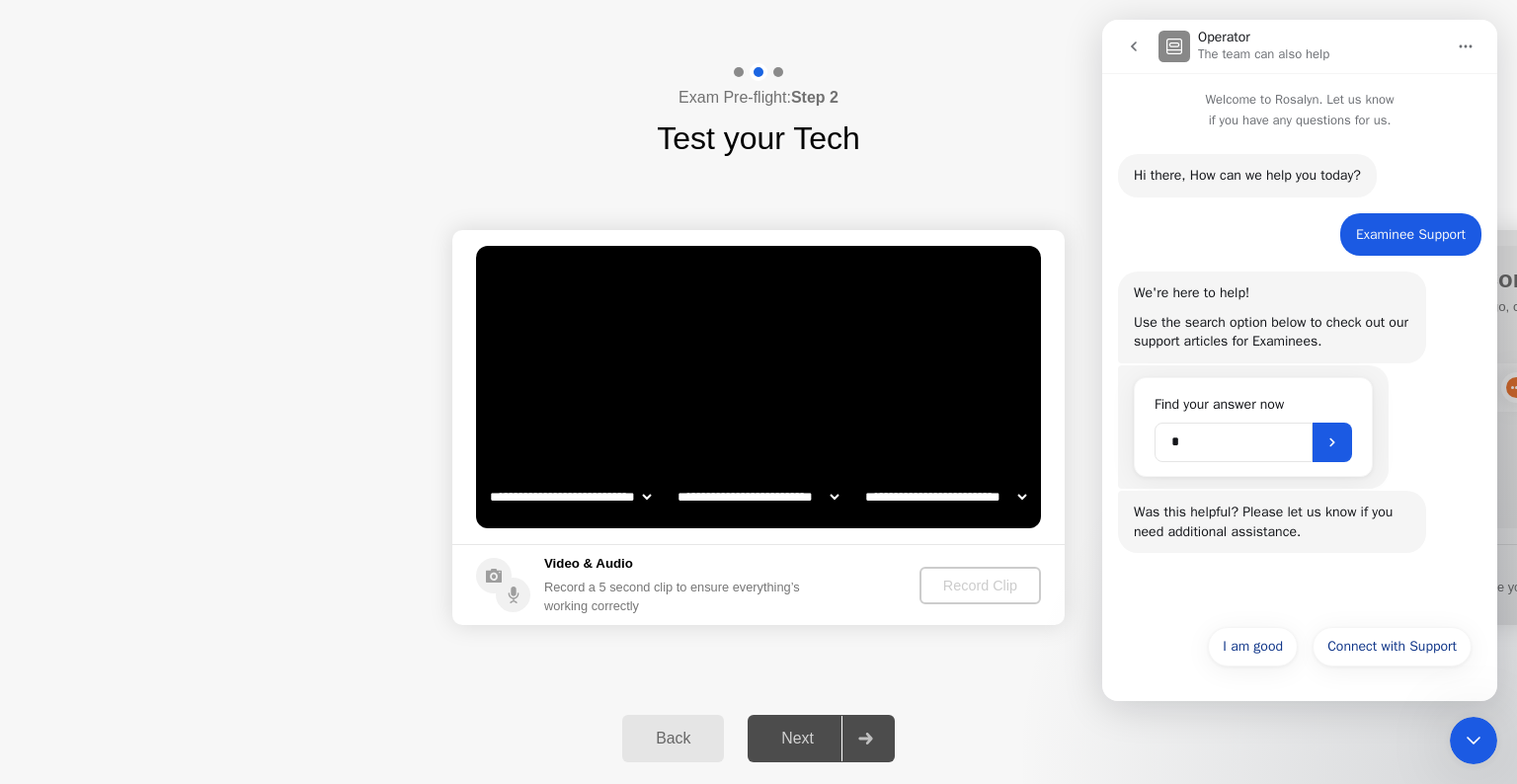 type 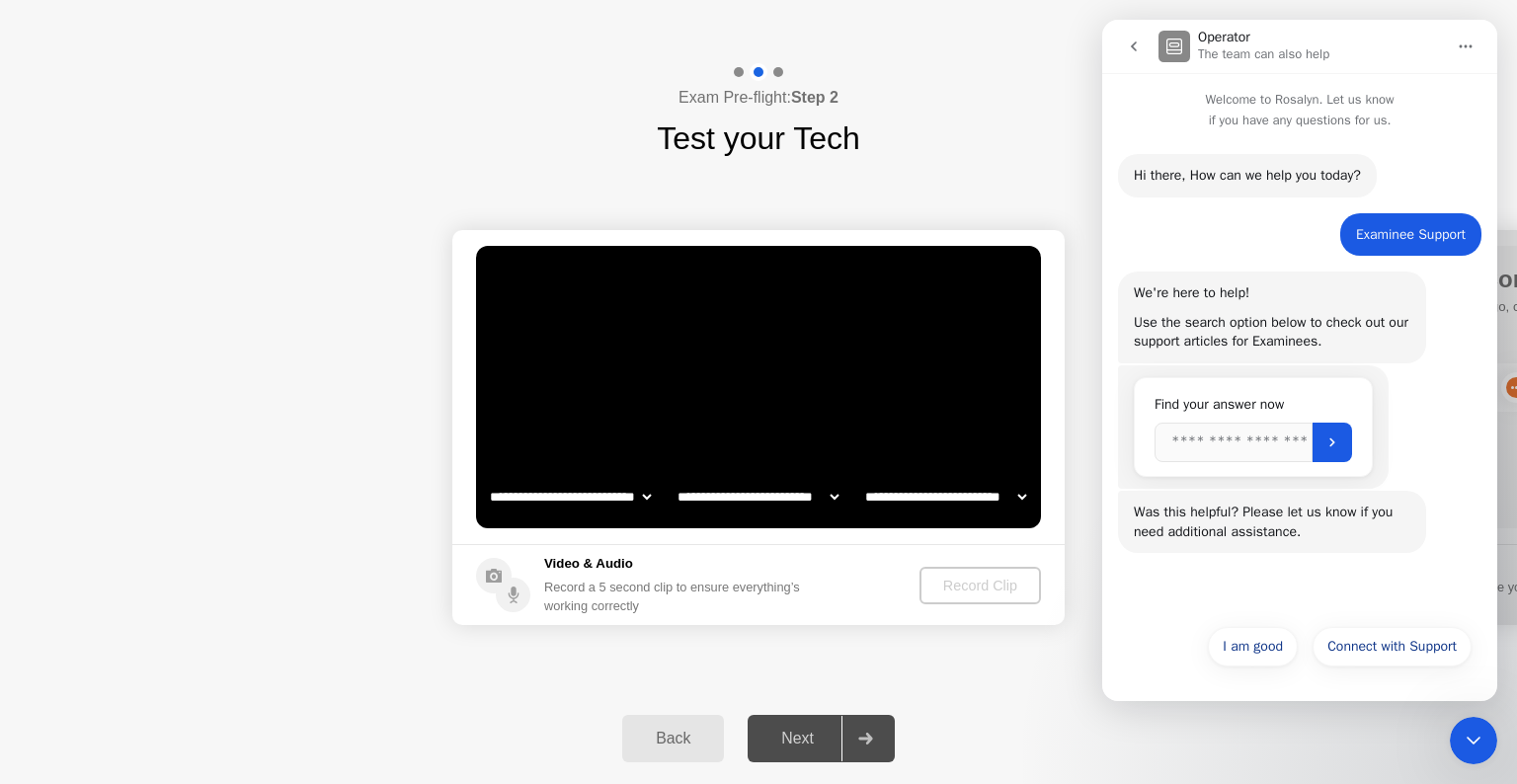 click 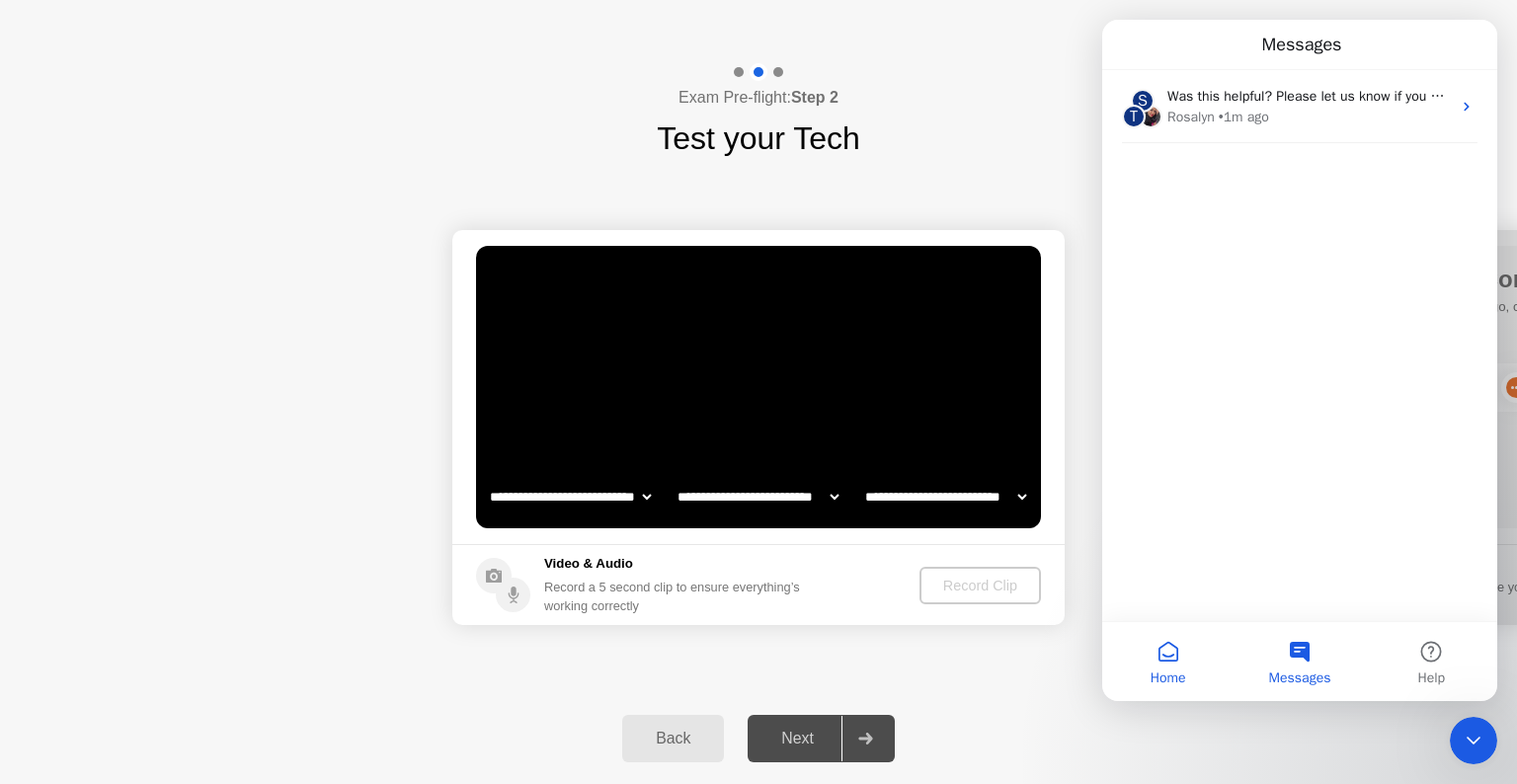 click on "Home" at bounding box center [1168, 678] 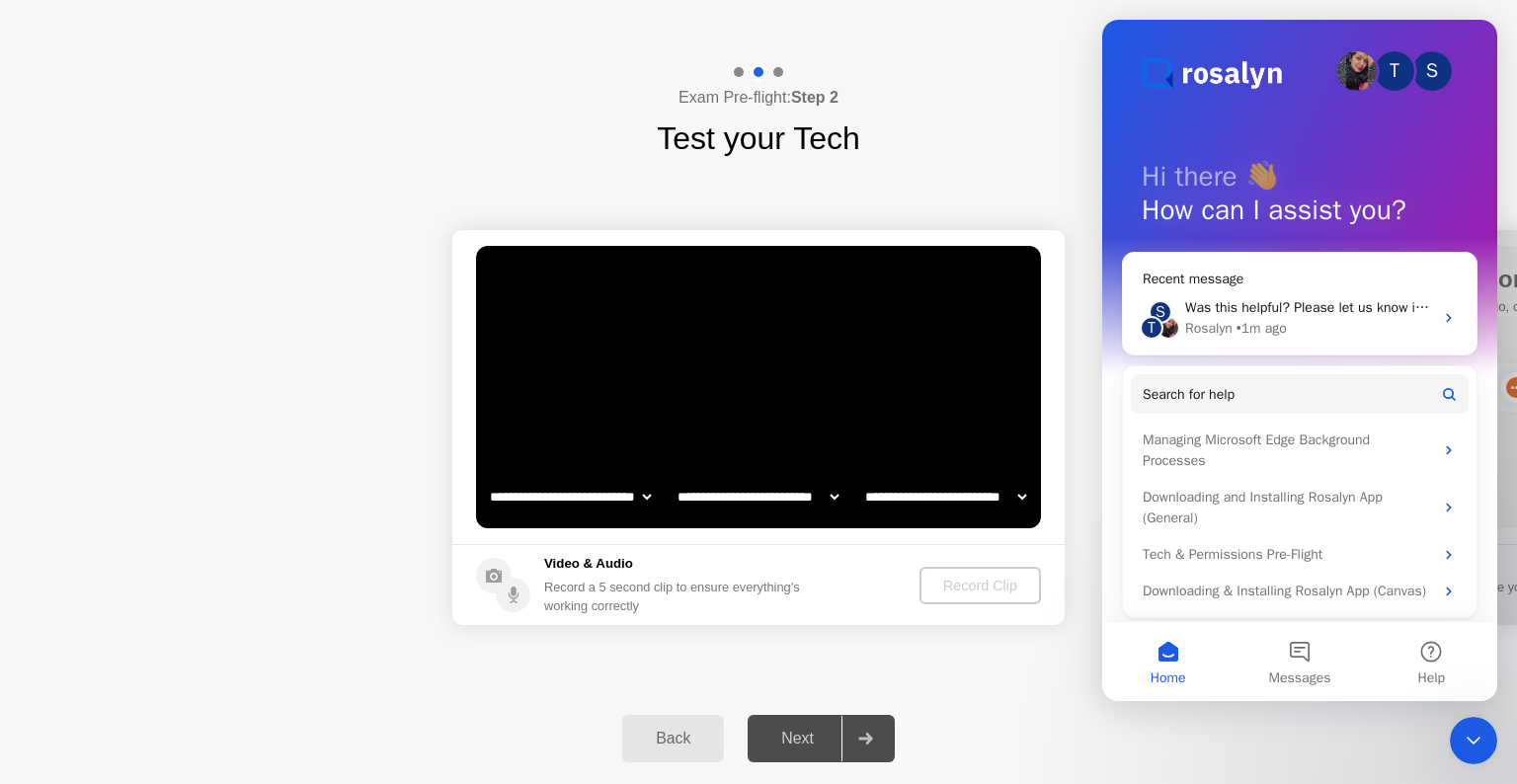 click on "**********" 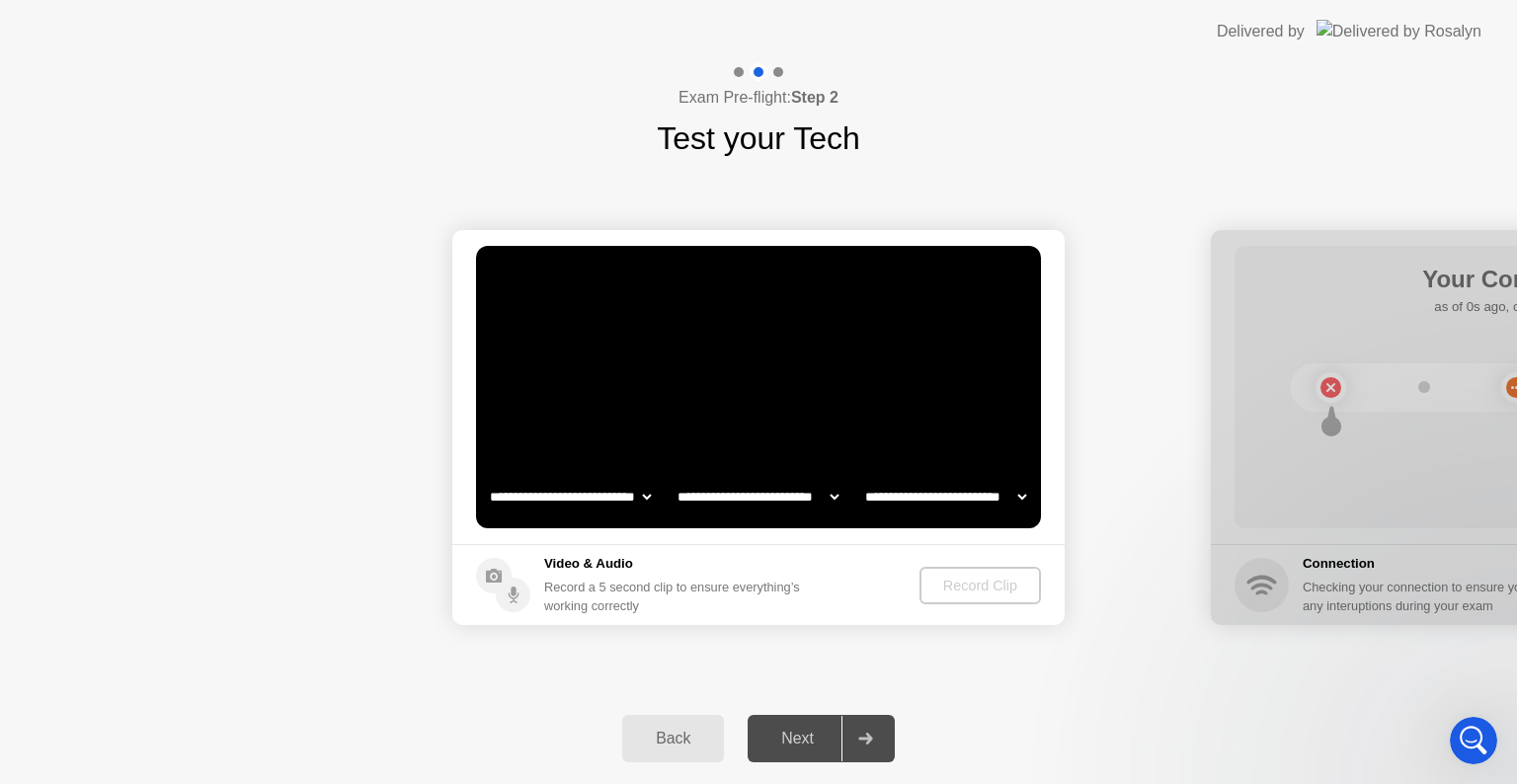 scroll, scrollTop: 0, scrollLeft: 0, axis: both 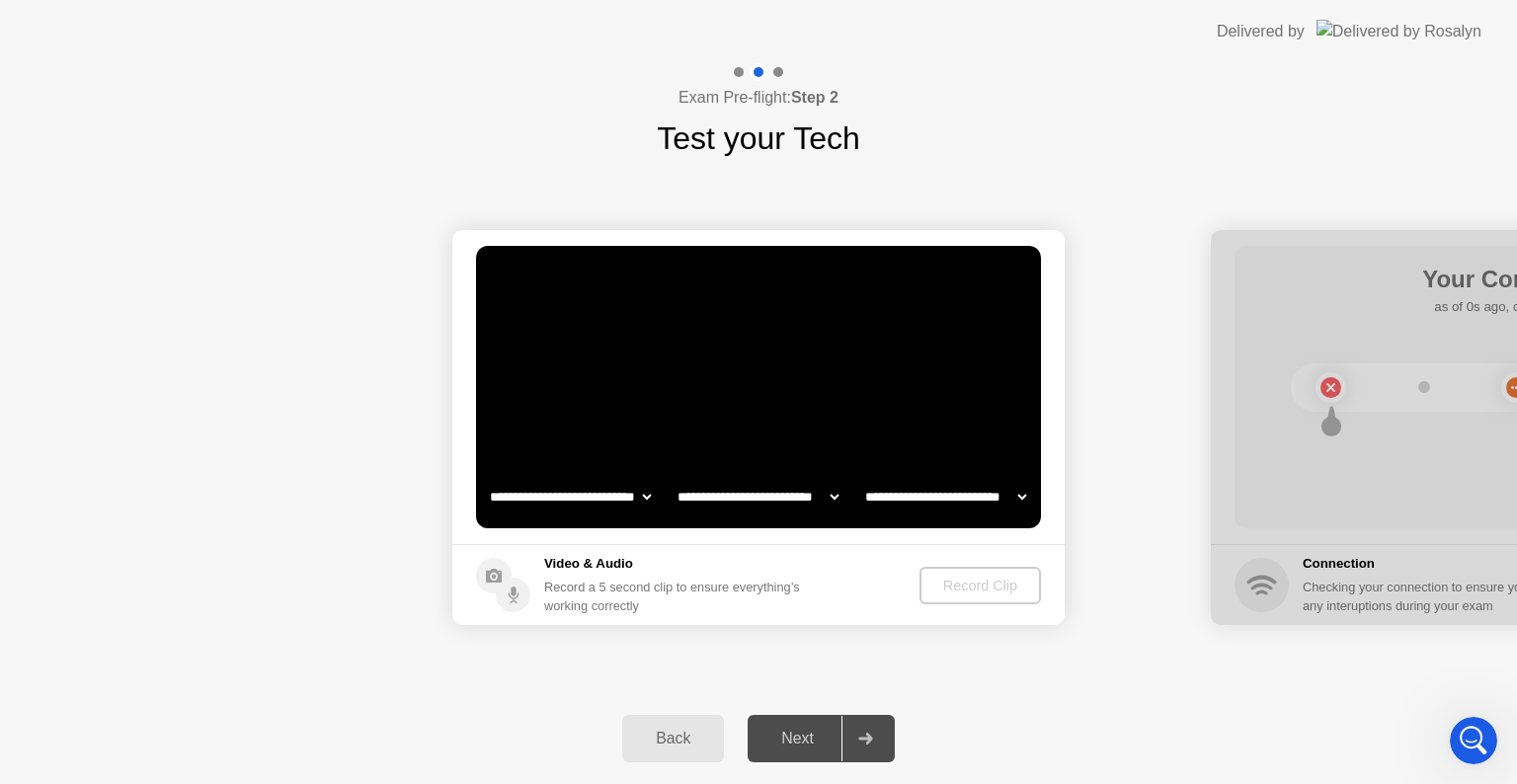 click 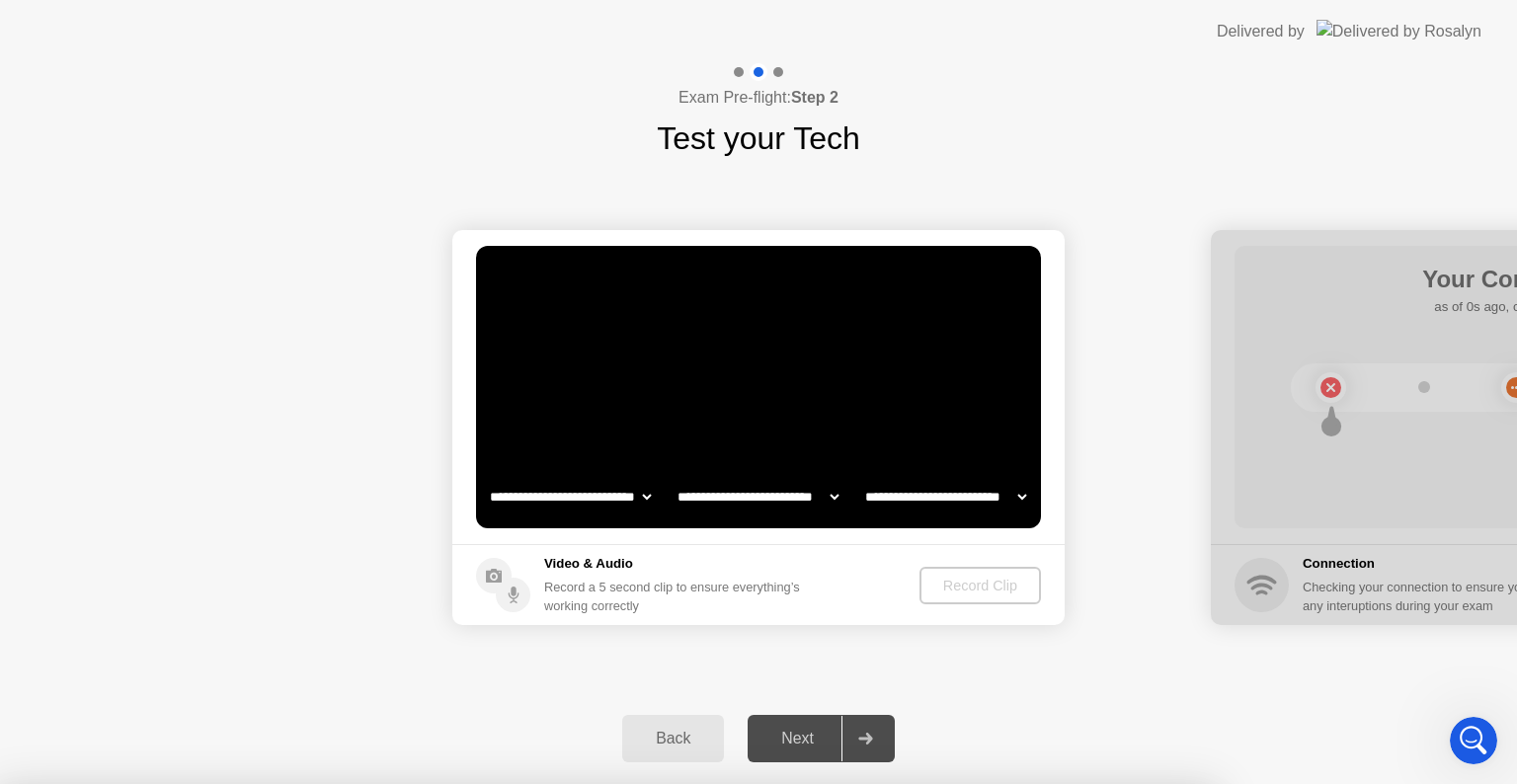 click on "No" at bounding box center (654, 896) 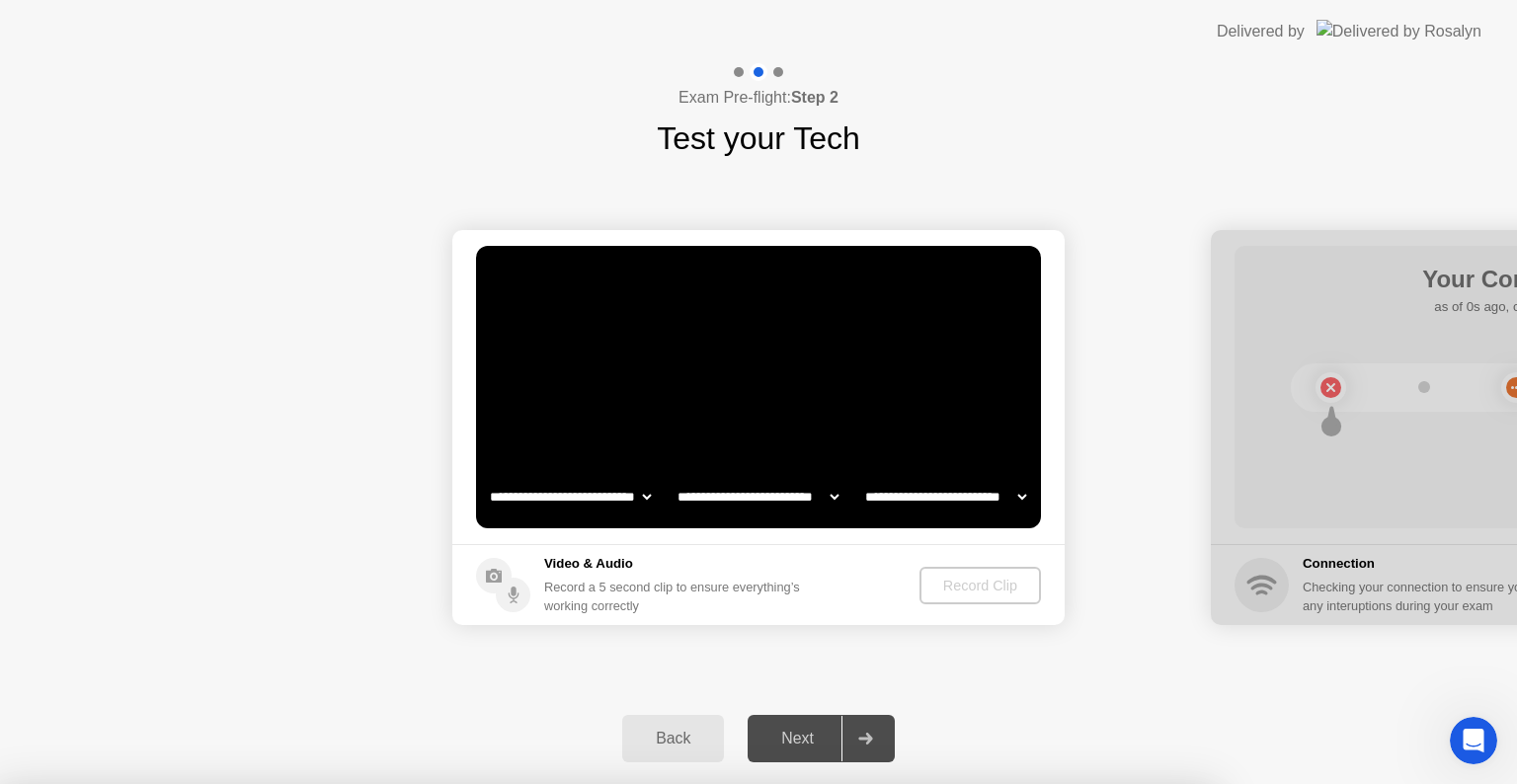 click on "Yes" at bounding box center [559, 896] 